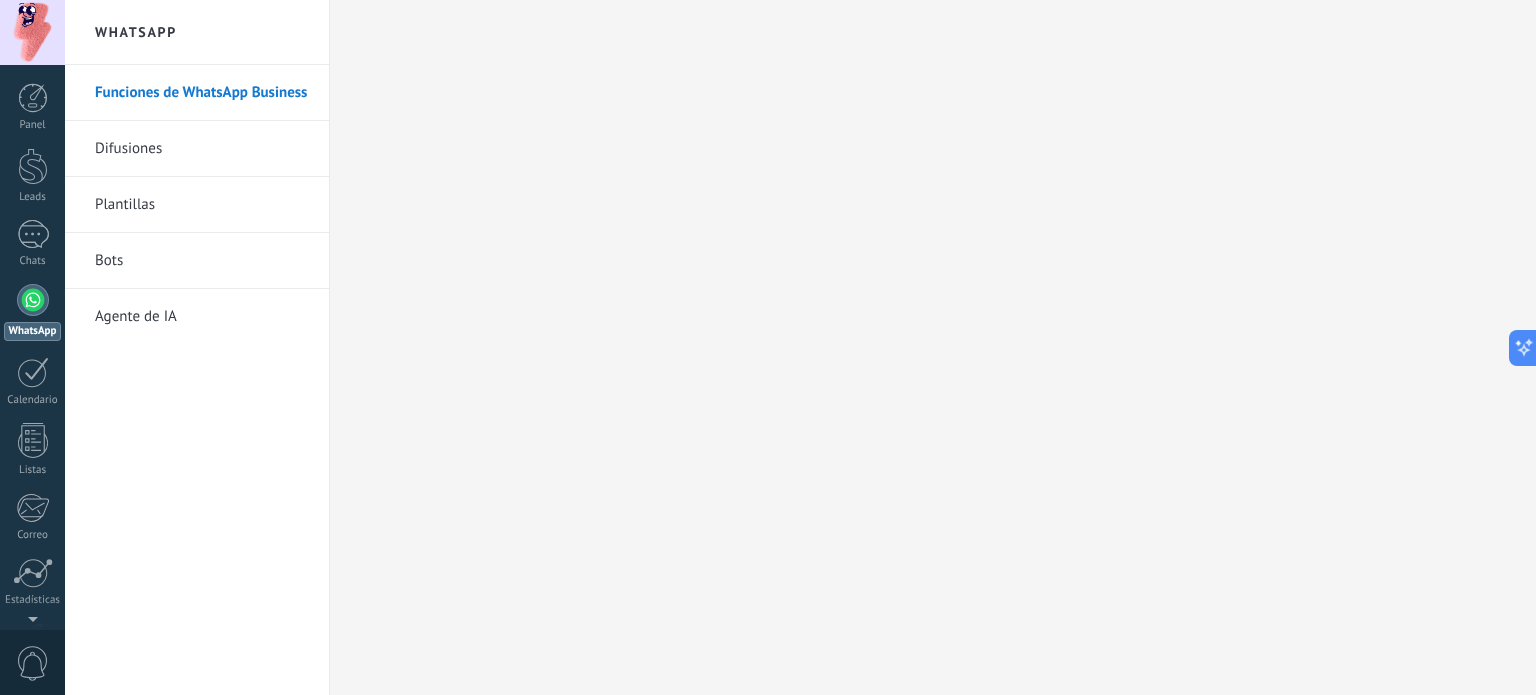 scroll, scrollTop: 0, scrollLeft: 0, axis: both 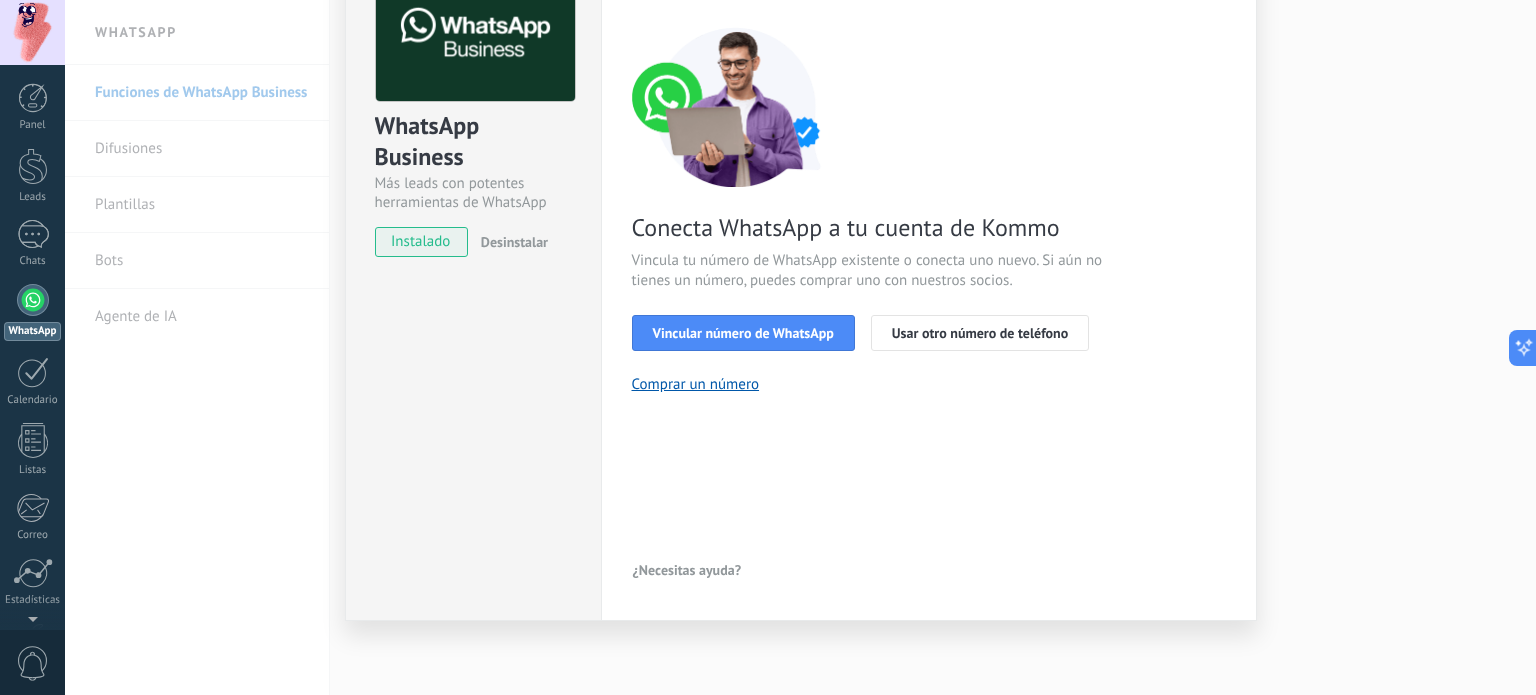 click on "¿Necesitas ayuda?" at bounding box center (687, 570) 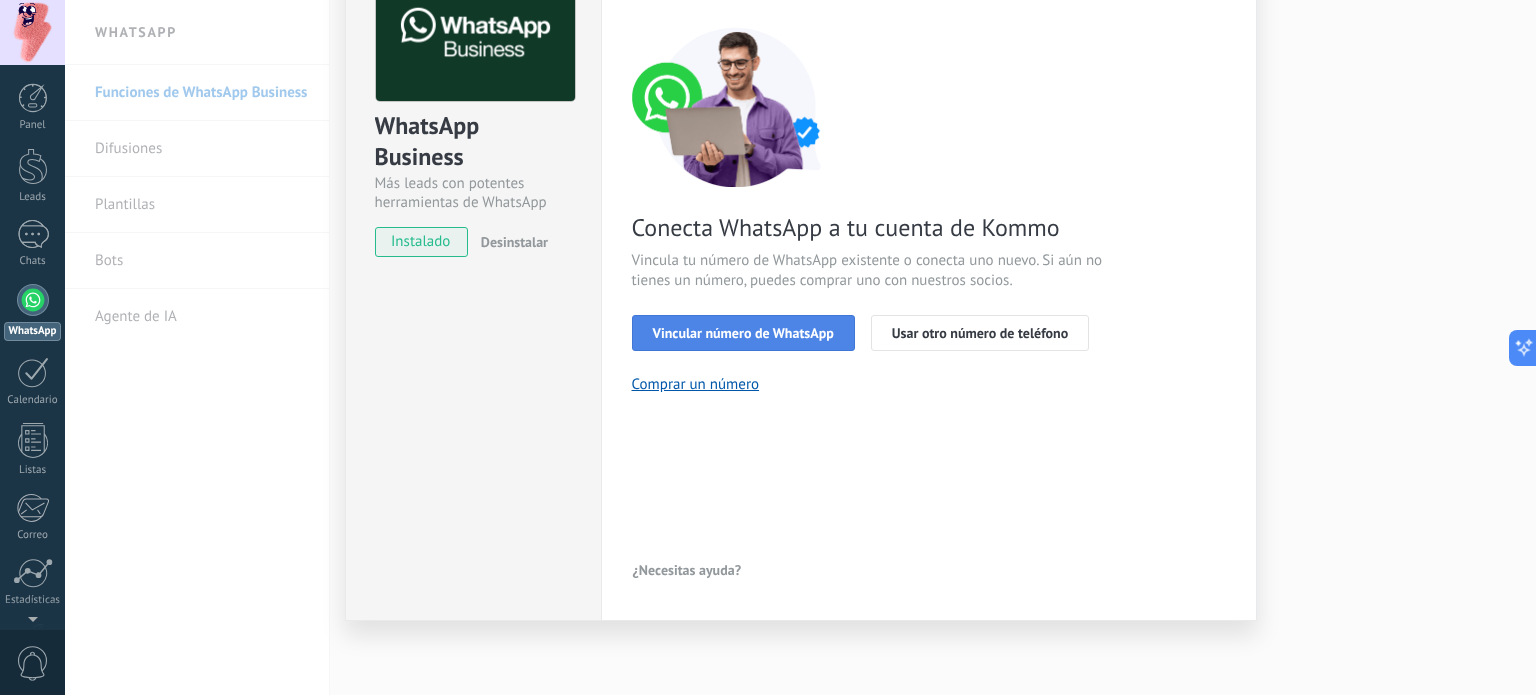 click on "Vincular número de WhatsApp" at bounding box center [743, 333] 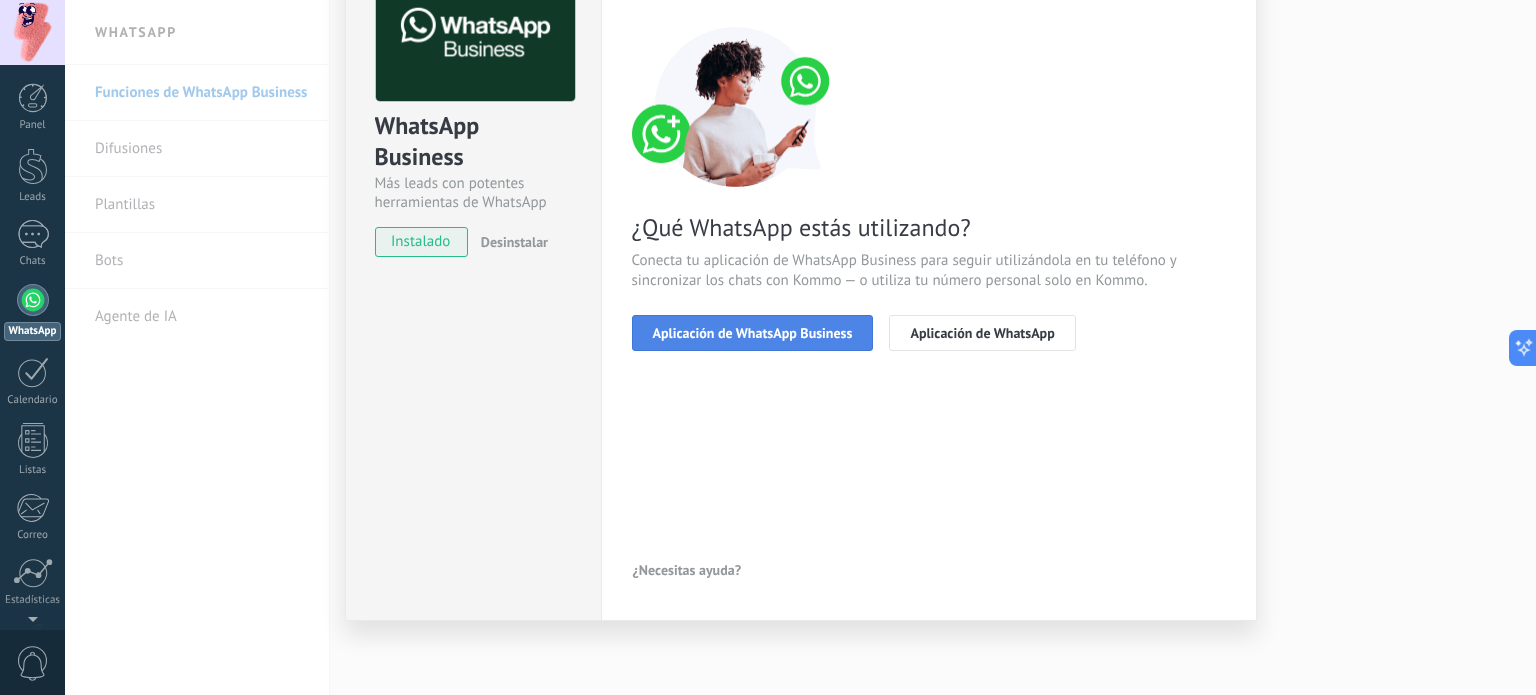 click on "Aplicación de WhatsApp Business" at bounding box center (753, 333) 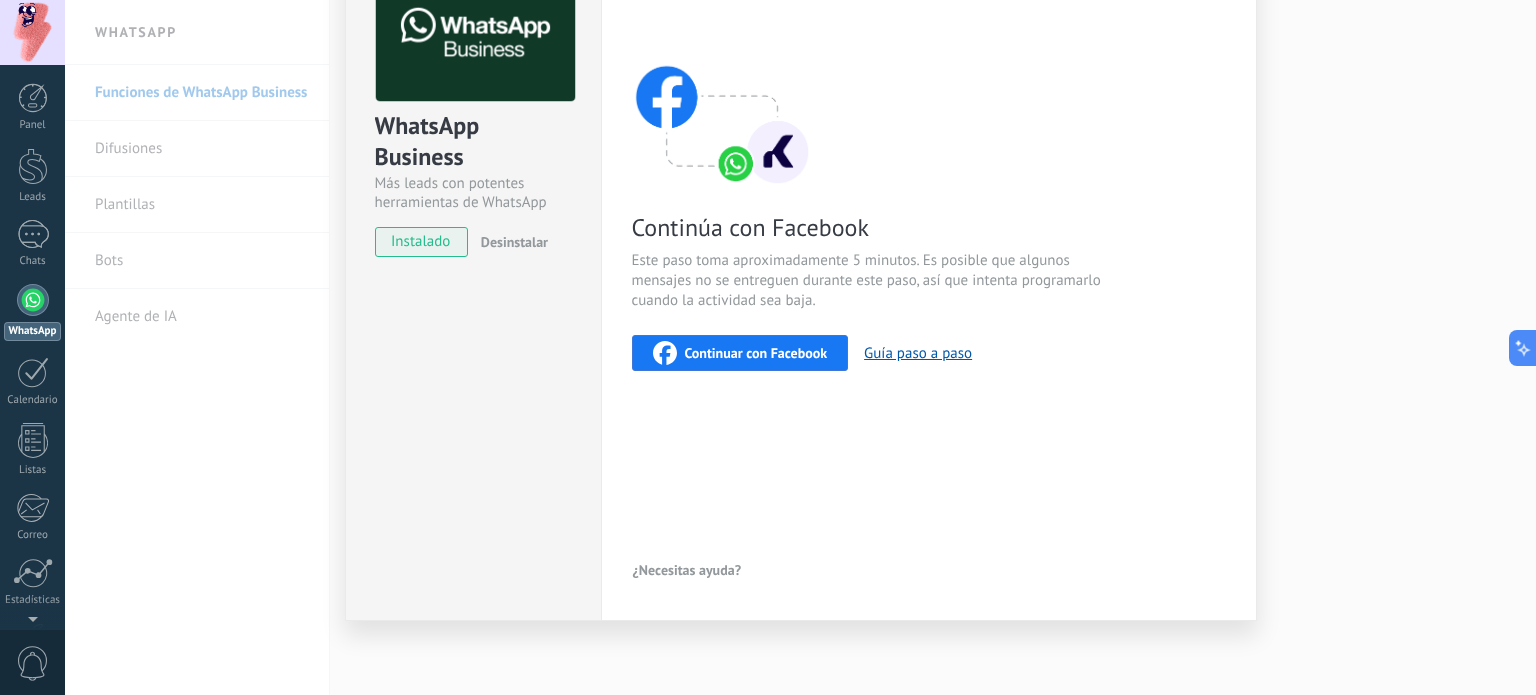 click on "Continuar con Facebook" at bounding box center (756, 353) 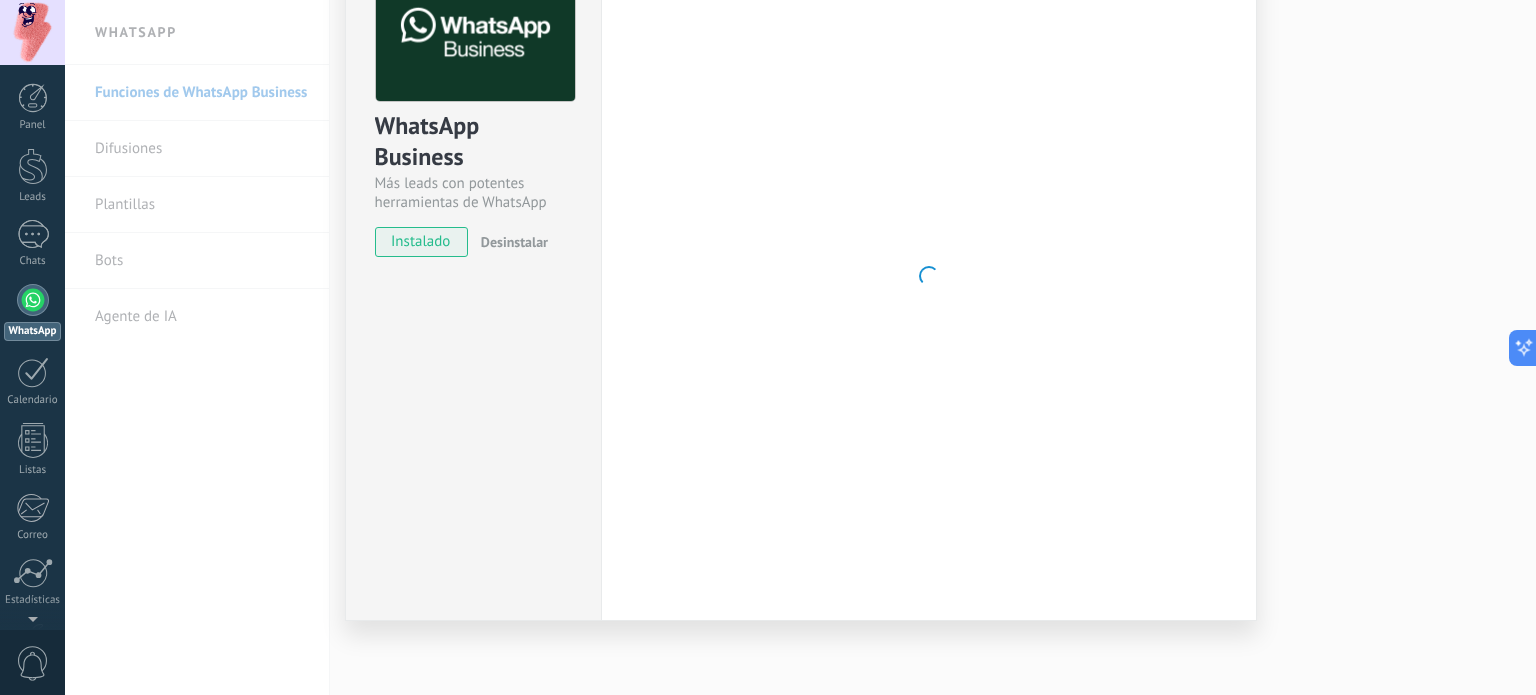 scroll, scrollTop: 0, scrollLeft: 0, axis: both 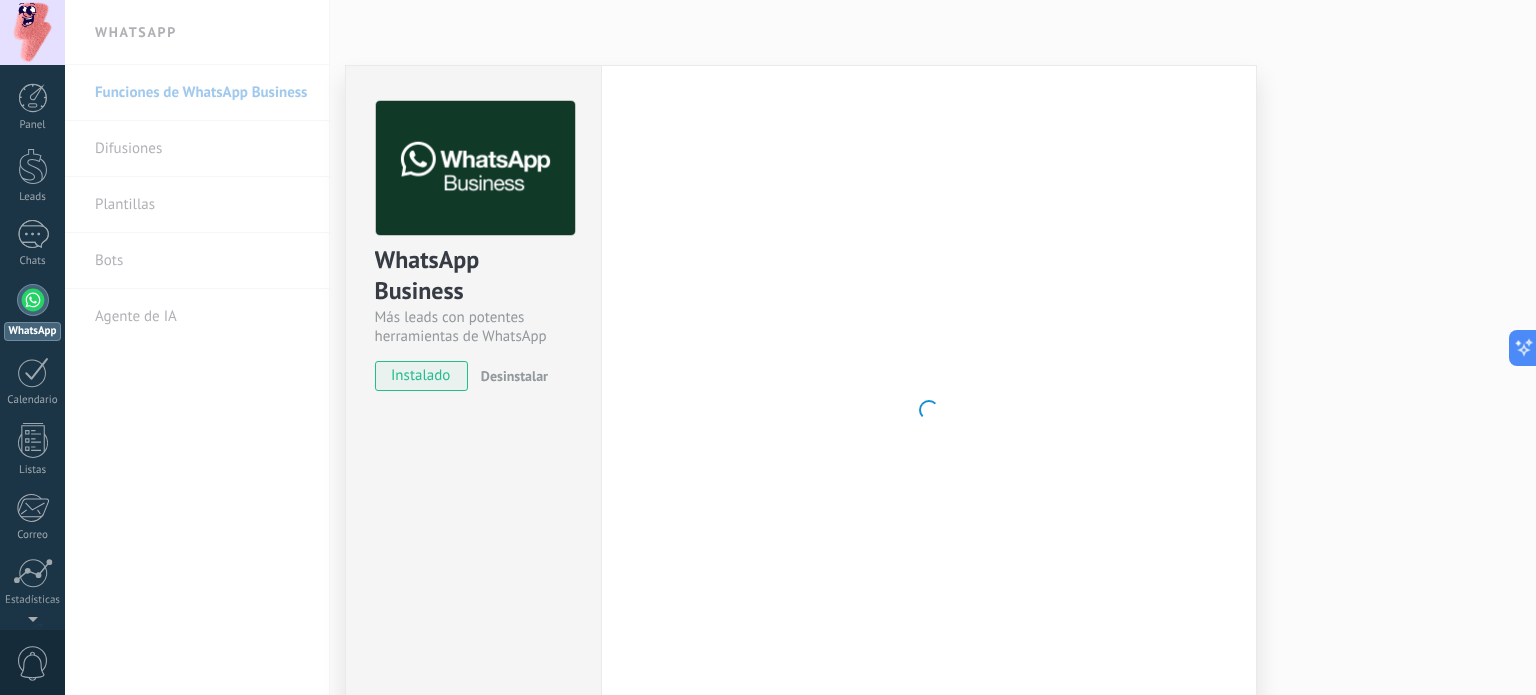 click on "Más leads con potentes herramientas de WhatsApp" at bounding box center (473, 327) 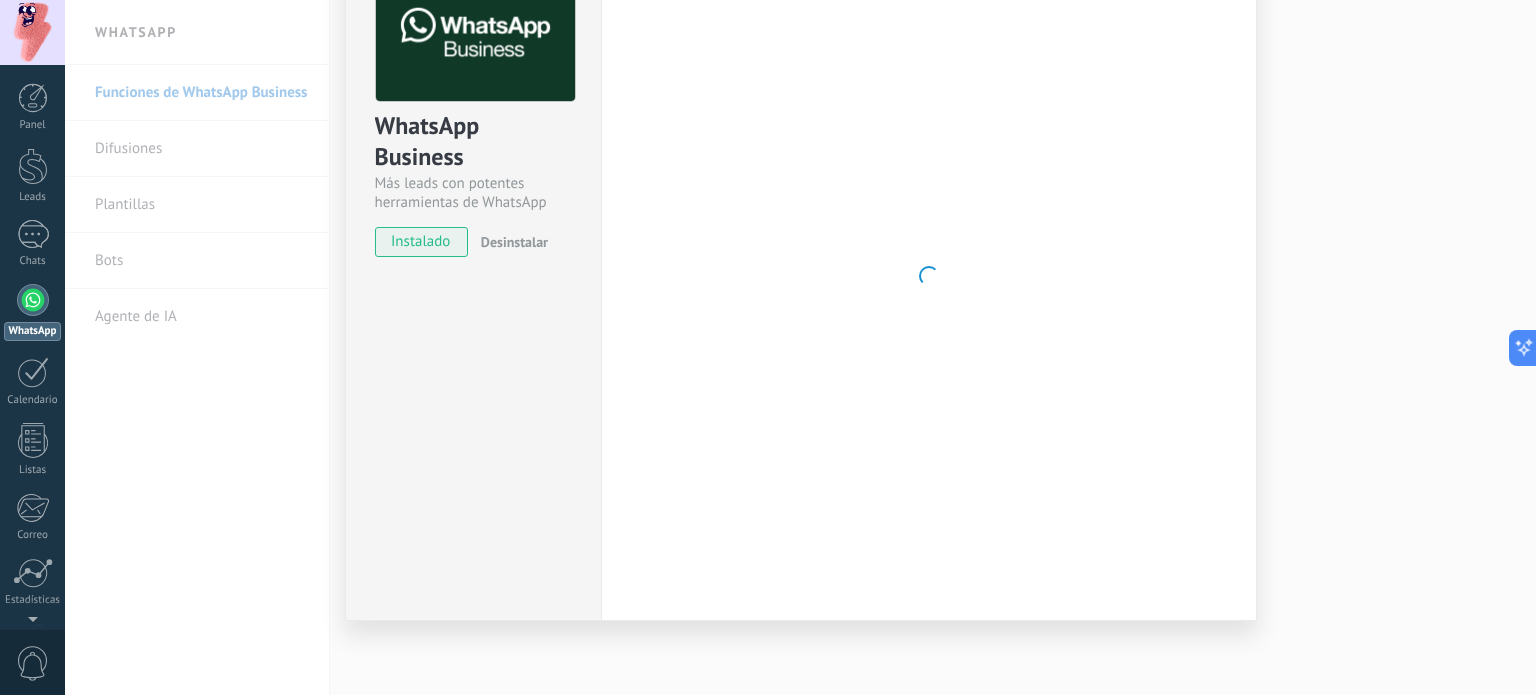 click on "WhatsApp Business Más leads con potentes herramientas de WhatsApp instalado Desinstalar" at bounding box center [473, 276] 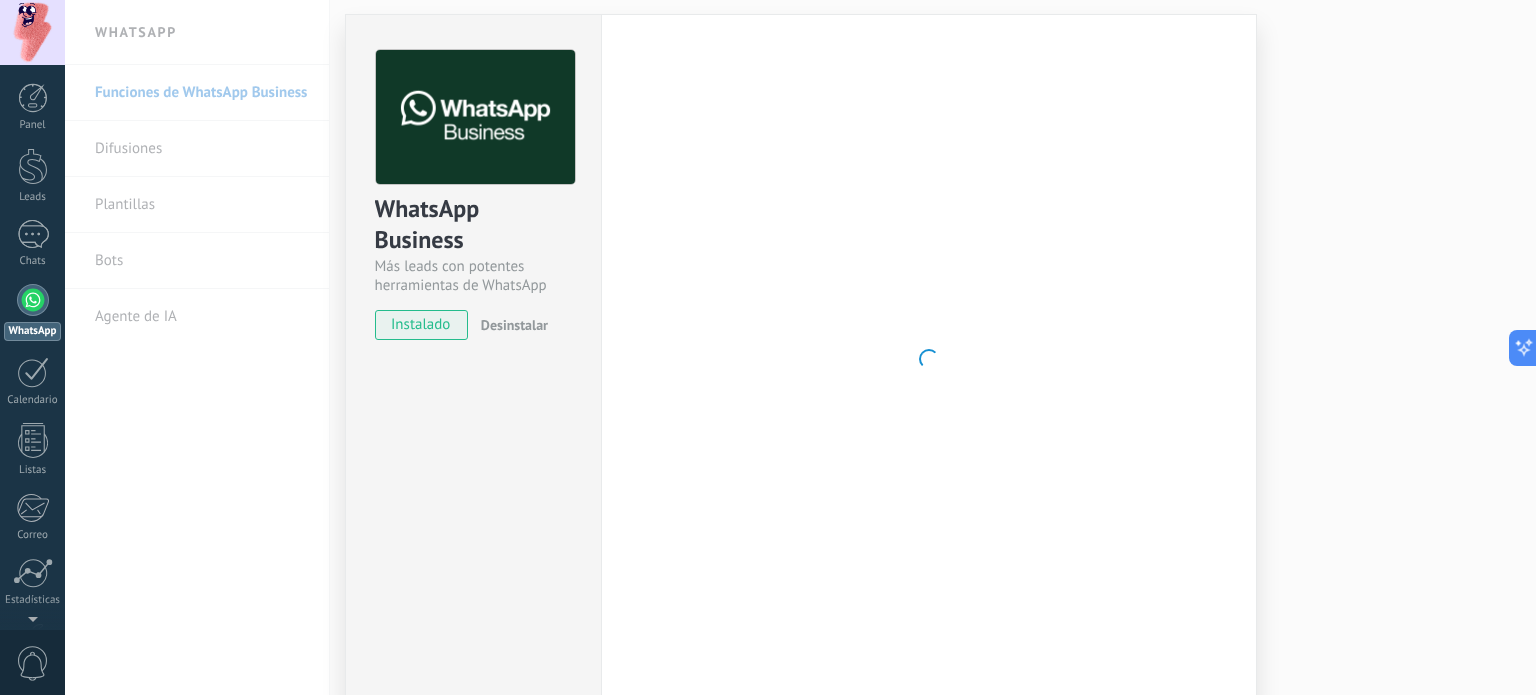 scroll, scrollTop: 0, scrollLeft: 0, axis: both 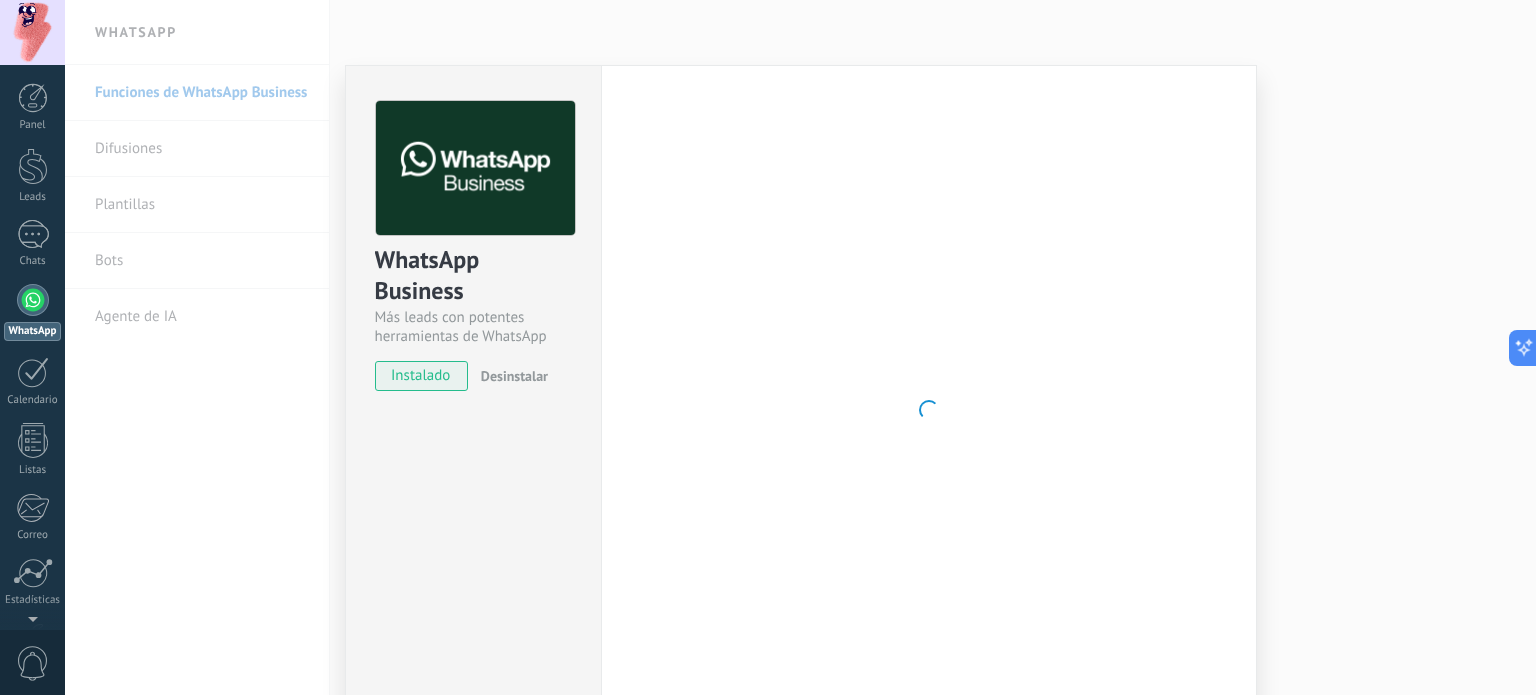 click on "Más leads con potentes herramientas de WhatsApp" at bounding box center (473, 327) 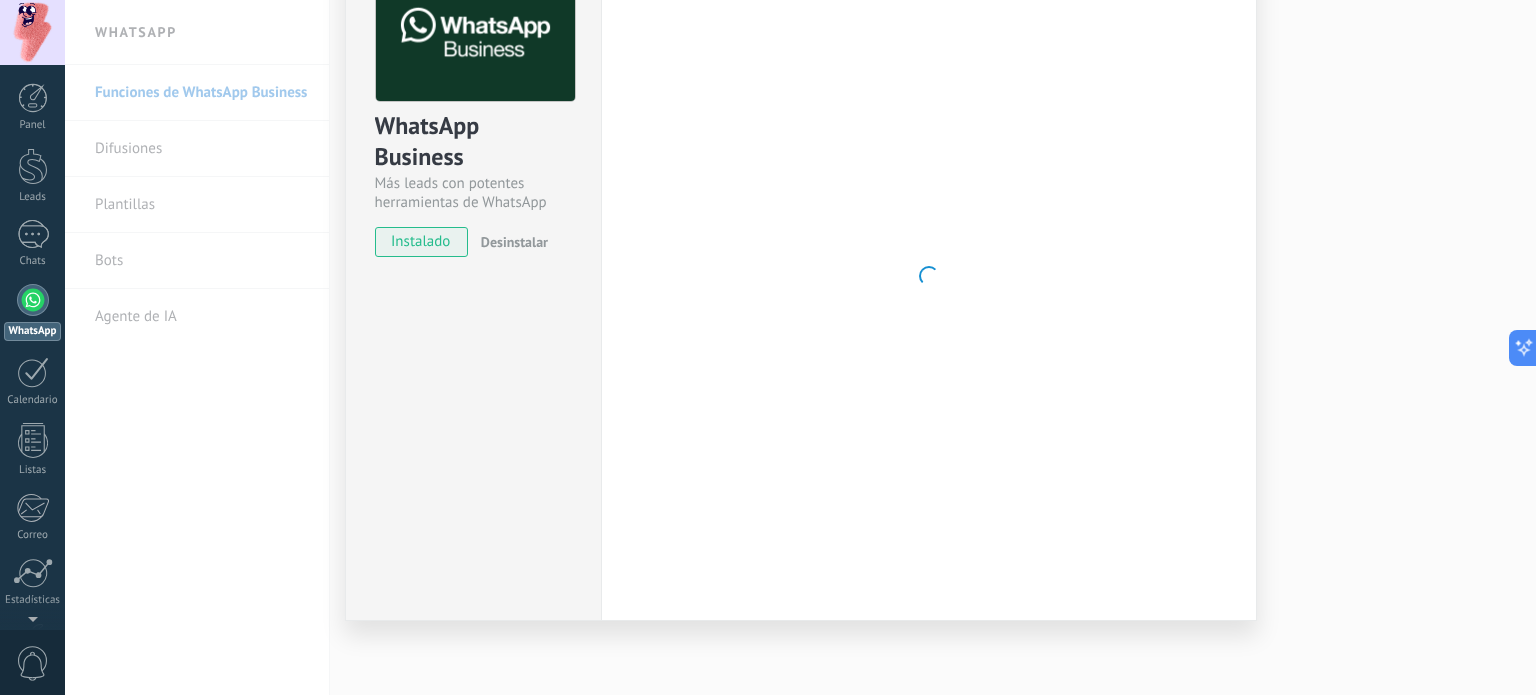scroll, scrollTop: 0, scrollLeft: 0, axis: both 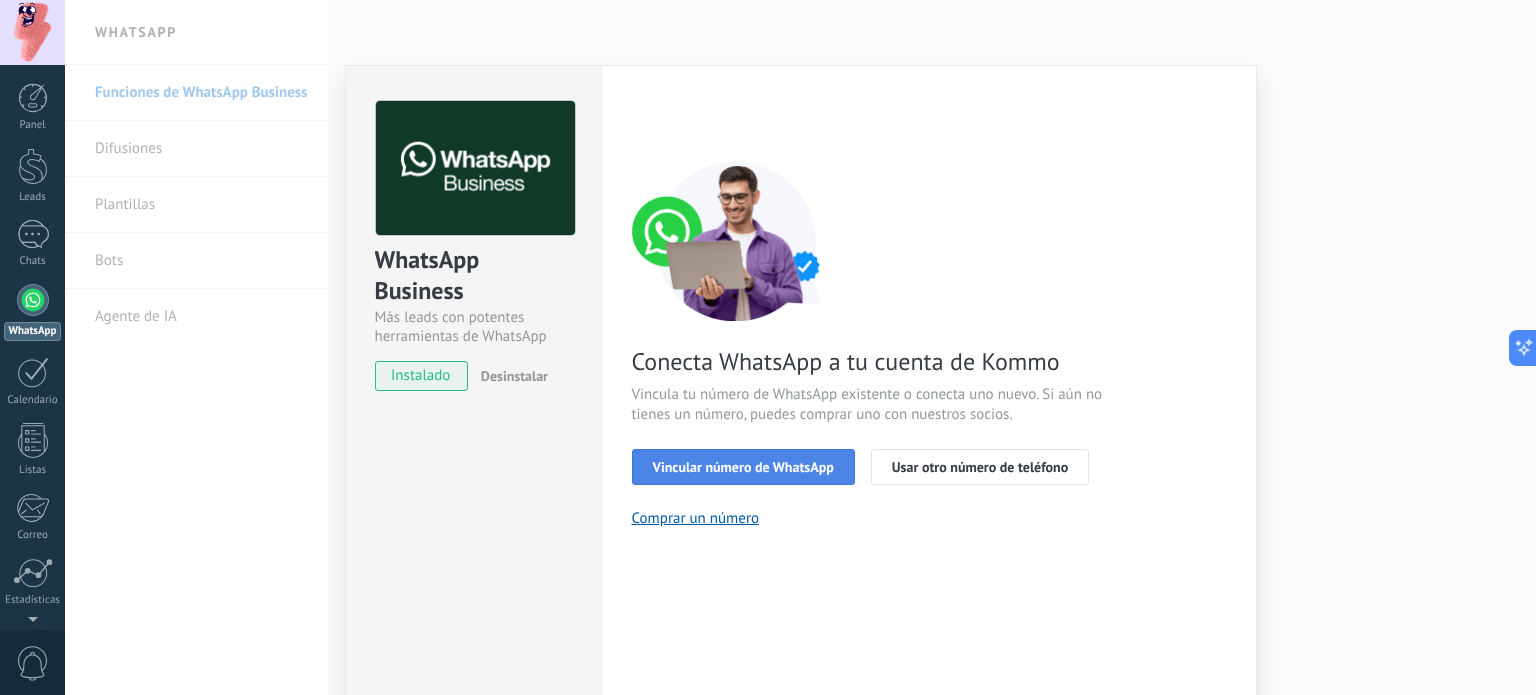 click on "Vincular número de WhatsApp" at bounding box center [743, 467] 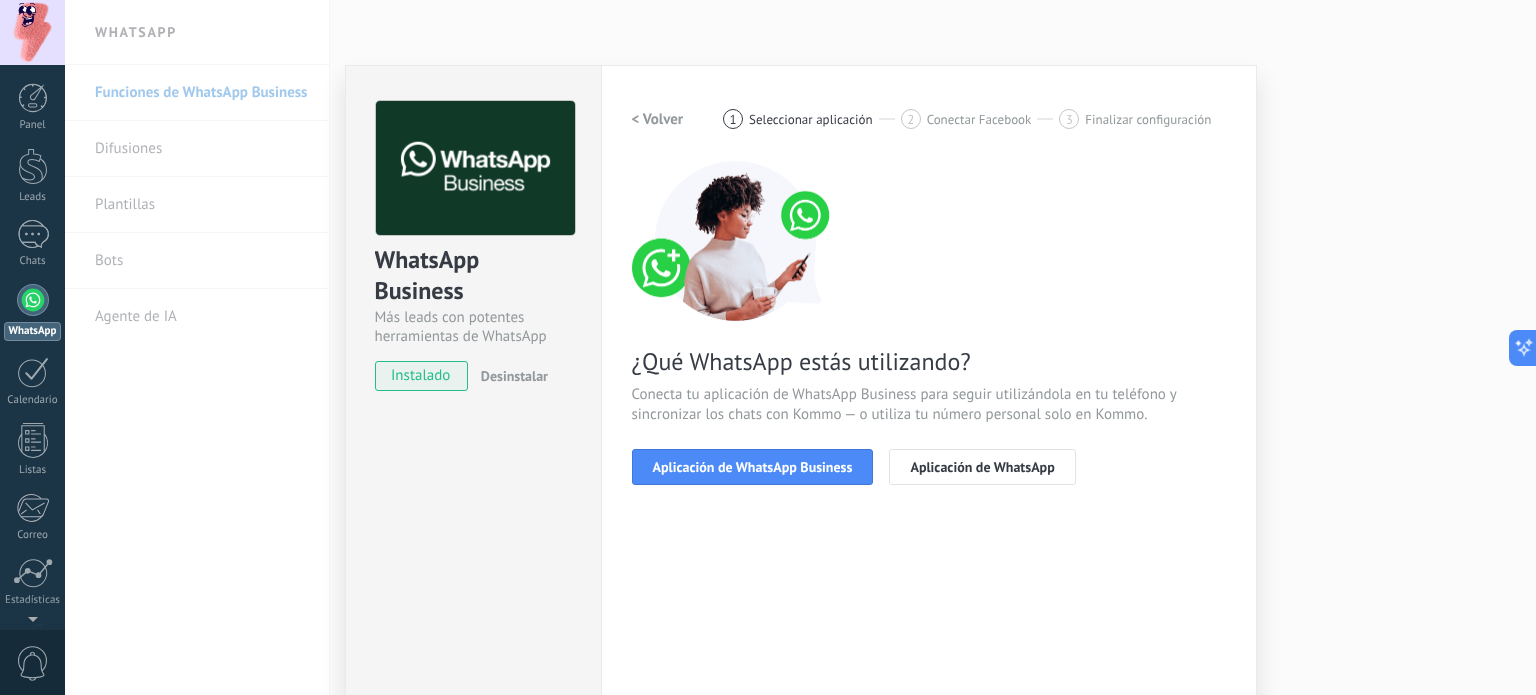 click on "Aplicación de WhatsApp Business" at bounding box center [753, 467] 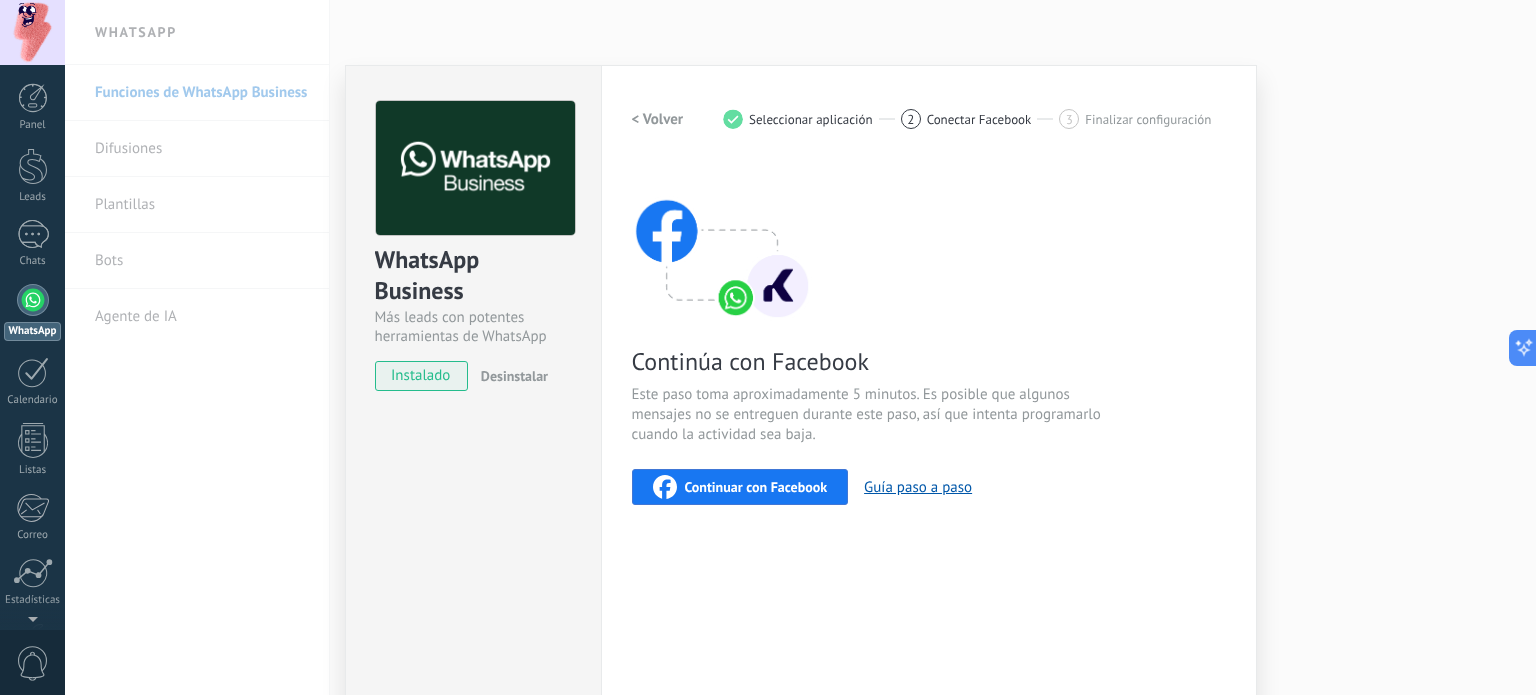 click on "Continuar con Facebook" at bounding box center [756, 487] 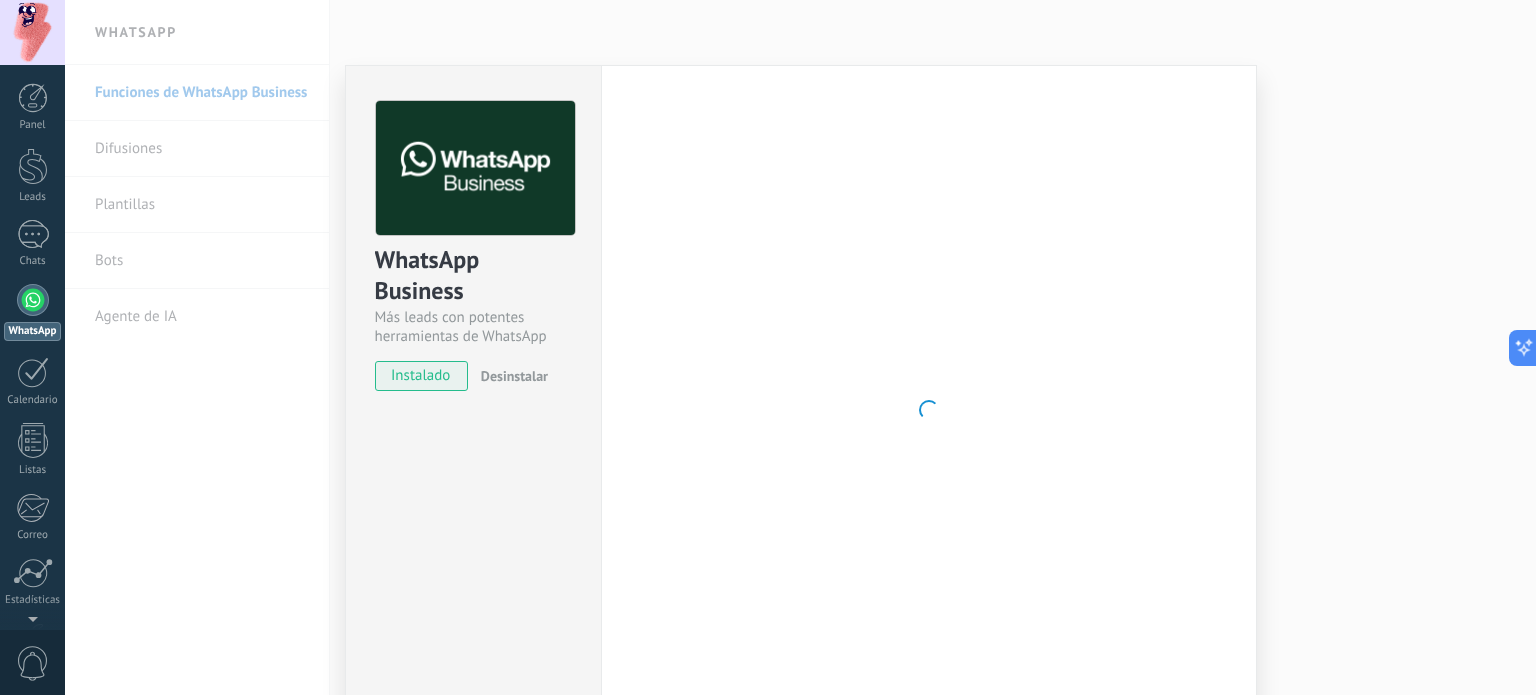 click on "instalado" at bounding box center (421, 376) 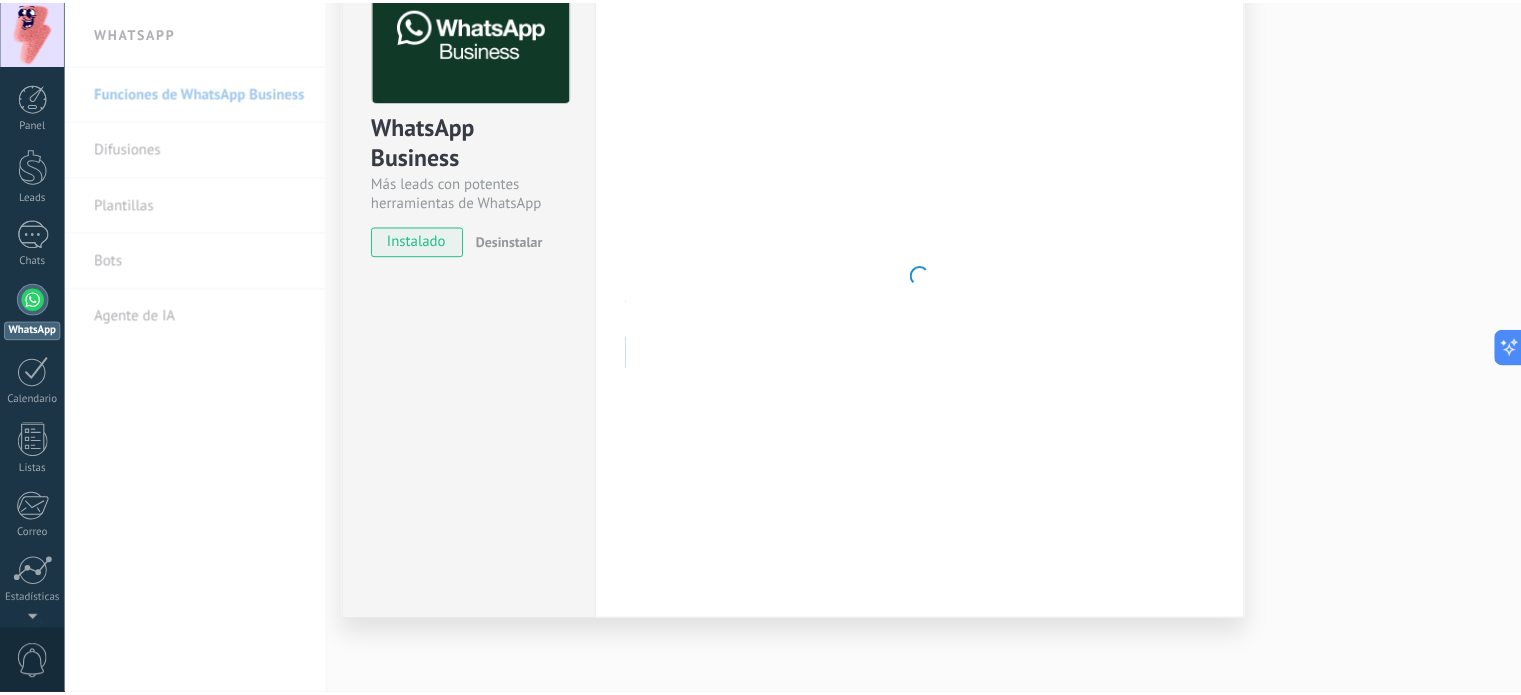 scroll, scrollTop: 0, scrollLeft: 0, axis: both 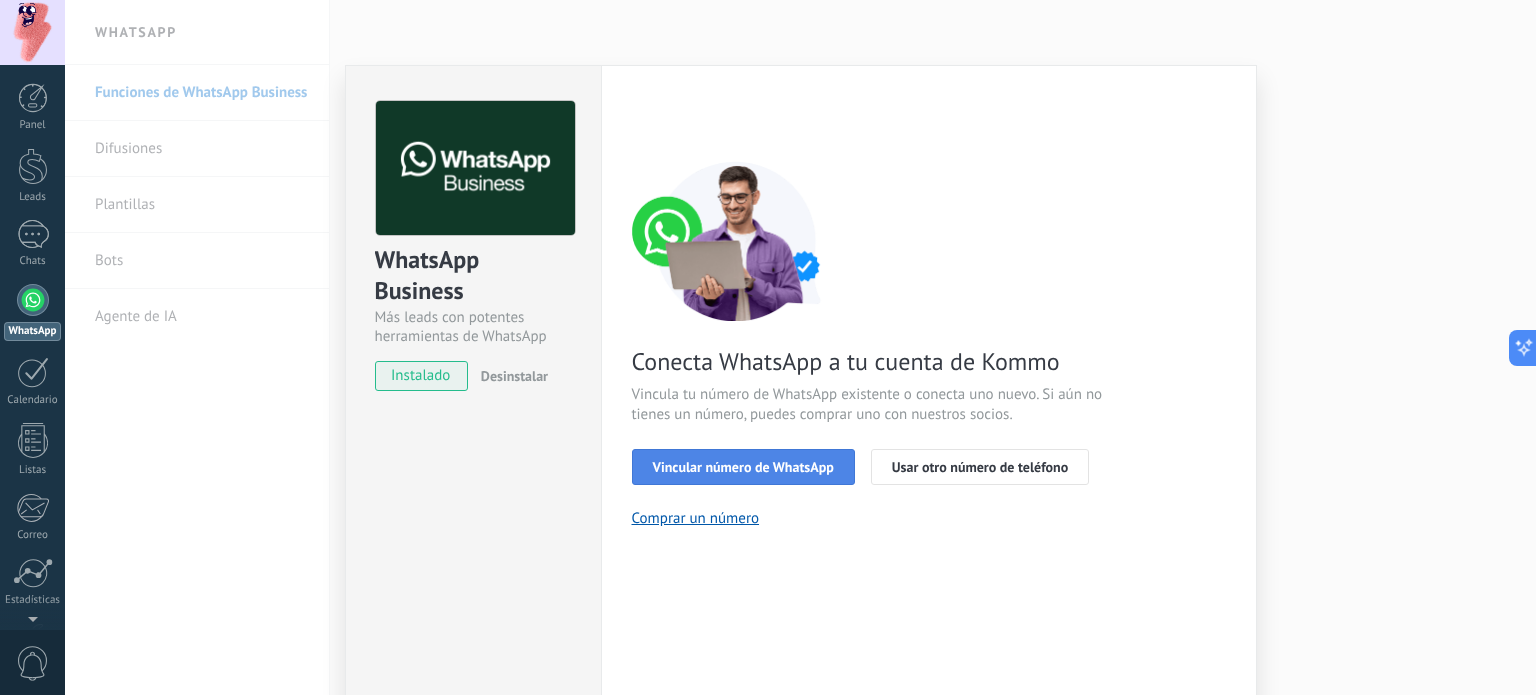 click on "Vincular número de WhatsApp" at bounding box center [743, 467] 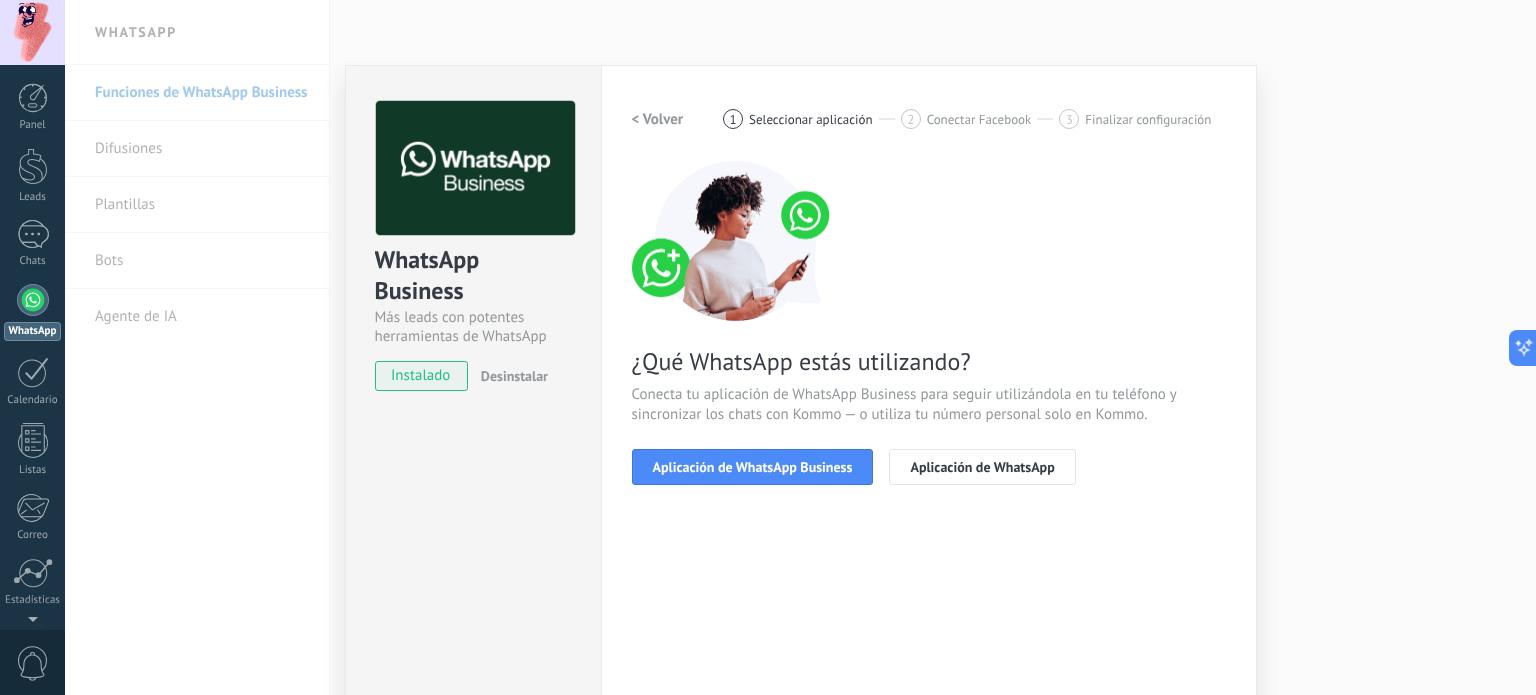 click on "Aplicación de WhatsApp Business" at bounding box center (753, 467) 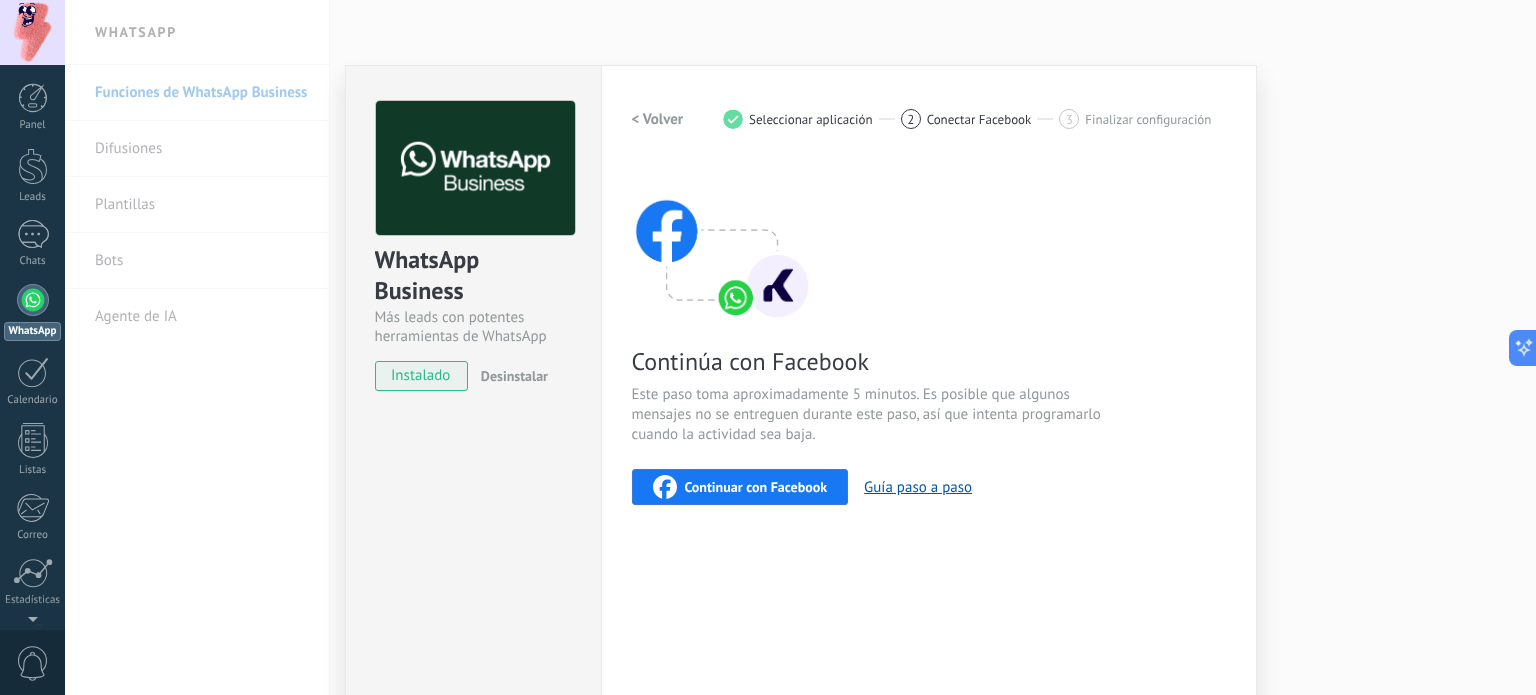 click on "Continuar con Facebook" at bounding box center [740, 487] 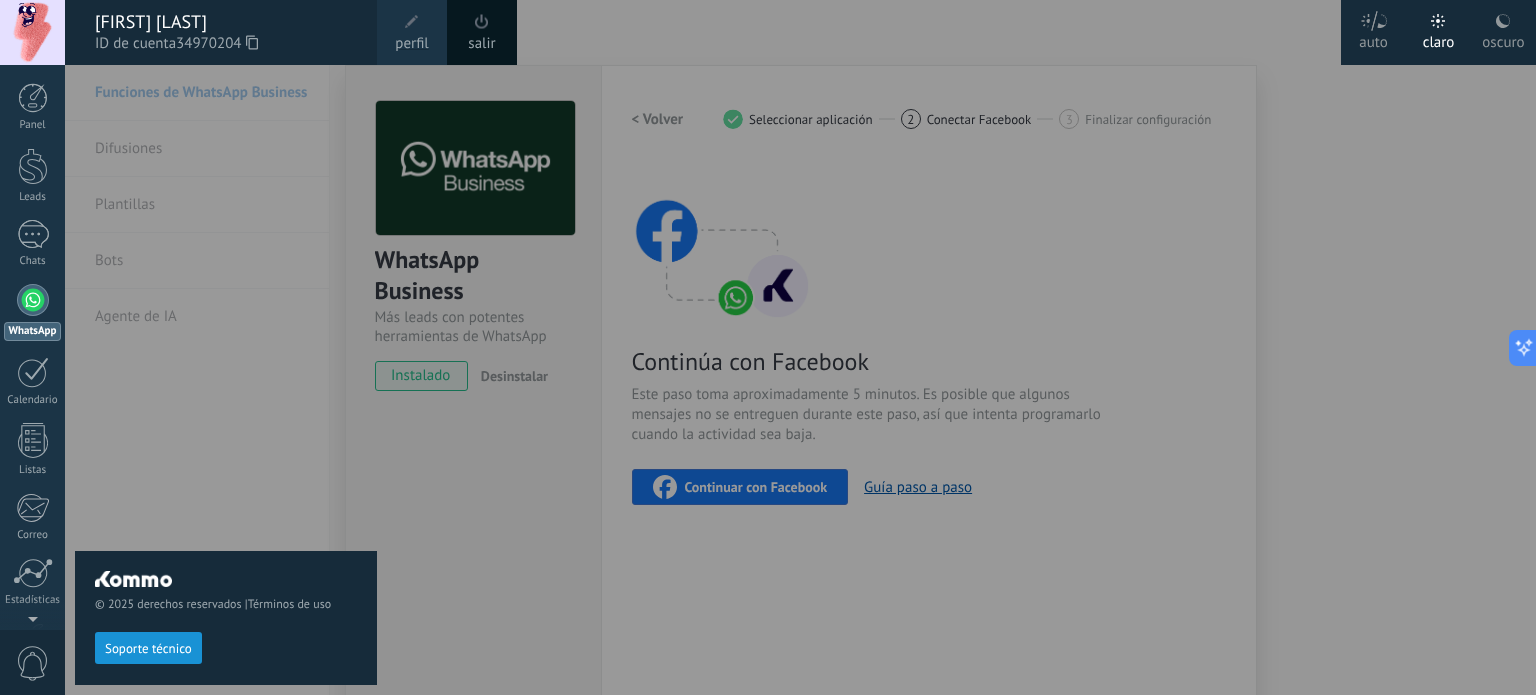 click at bounding box center [833, 347] 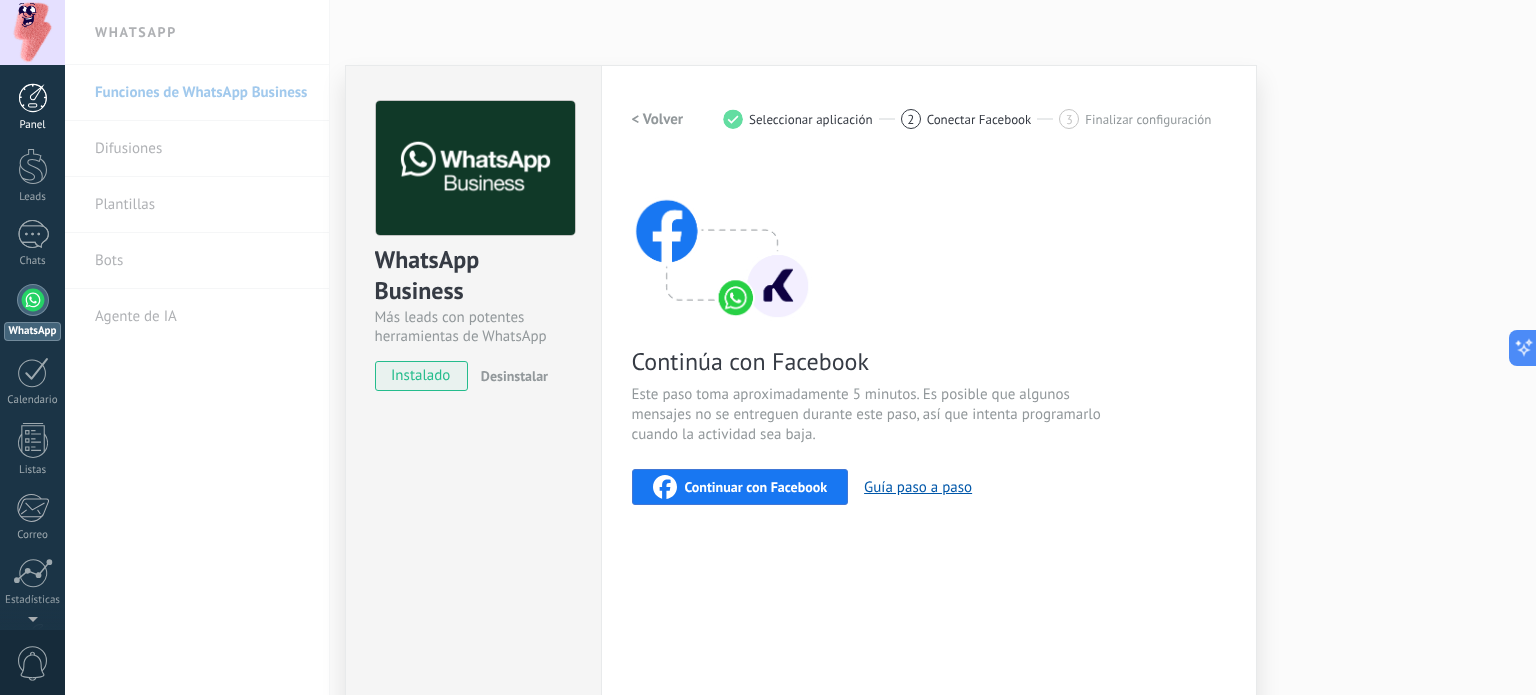 click at bounding box center [33, 98] 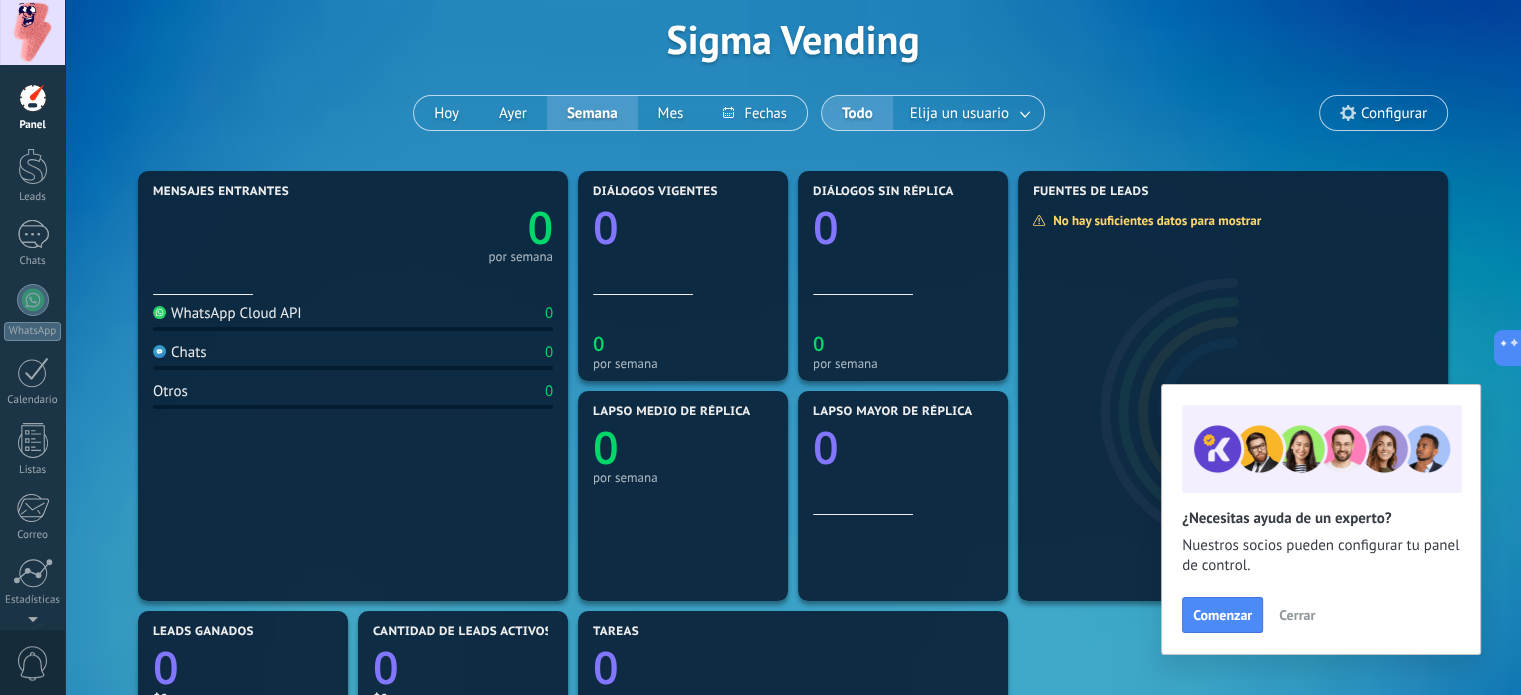 scroll, scrollTop: 0, scrollLeft: 0, axis: both 